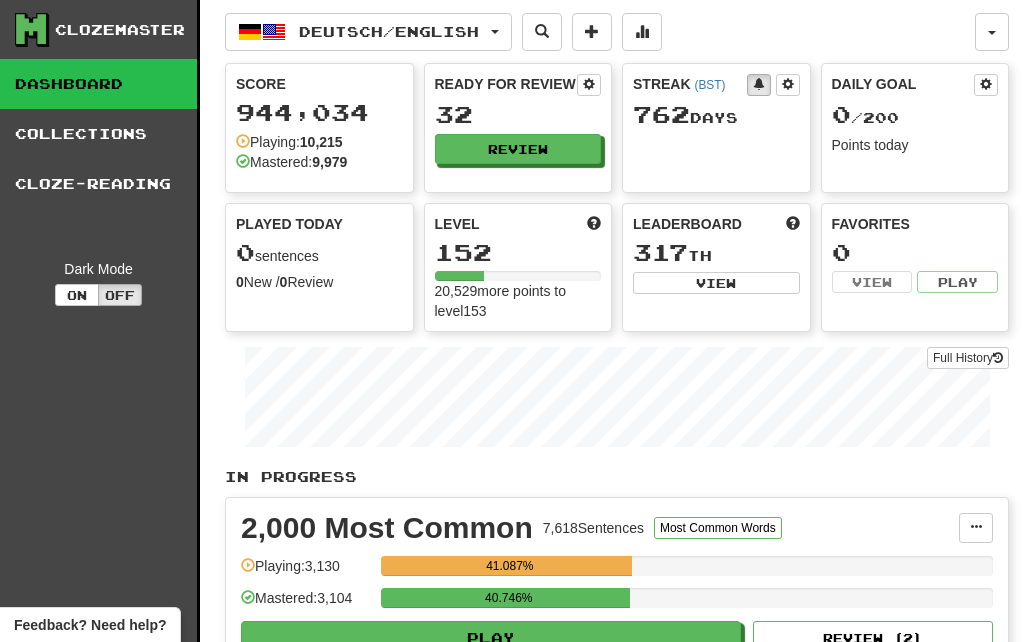 scroll, scrollTop: 0, scrollLeft: 0, axis: both 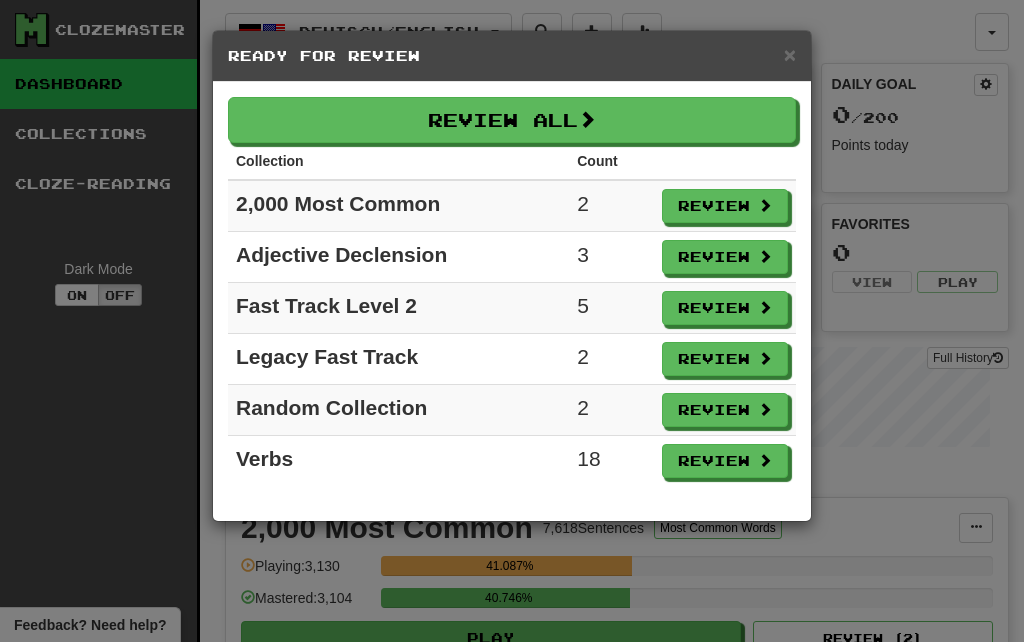 click on "Review" at bounding box center (725, 308) 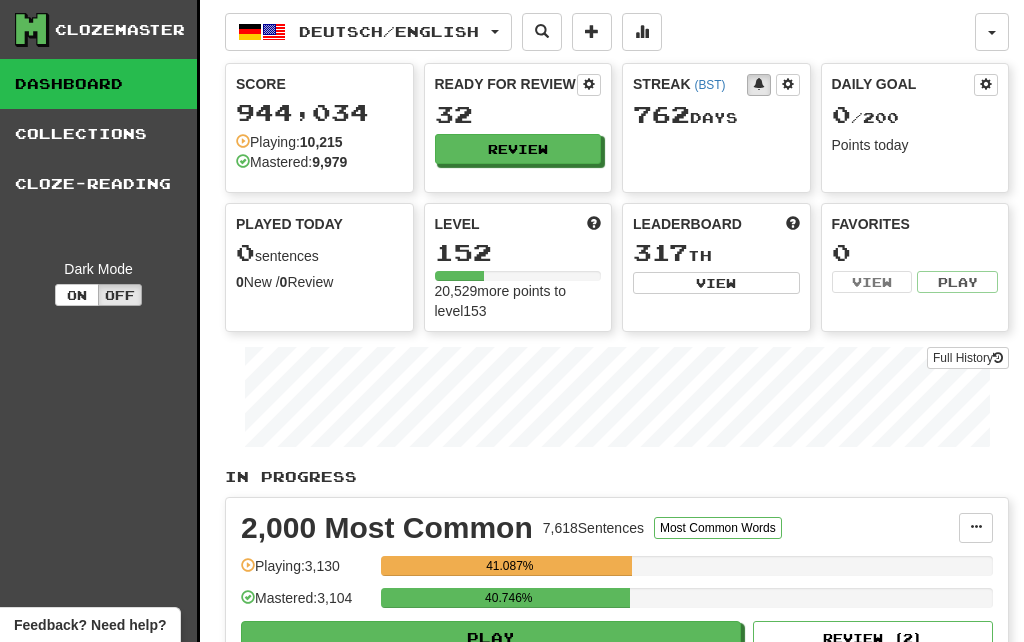 select on "**" 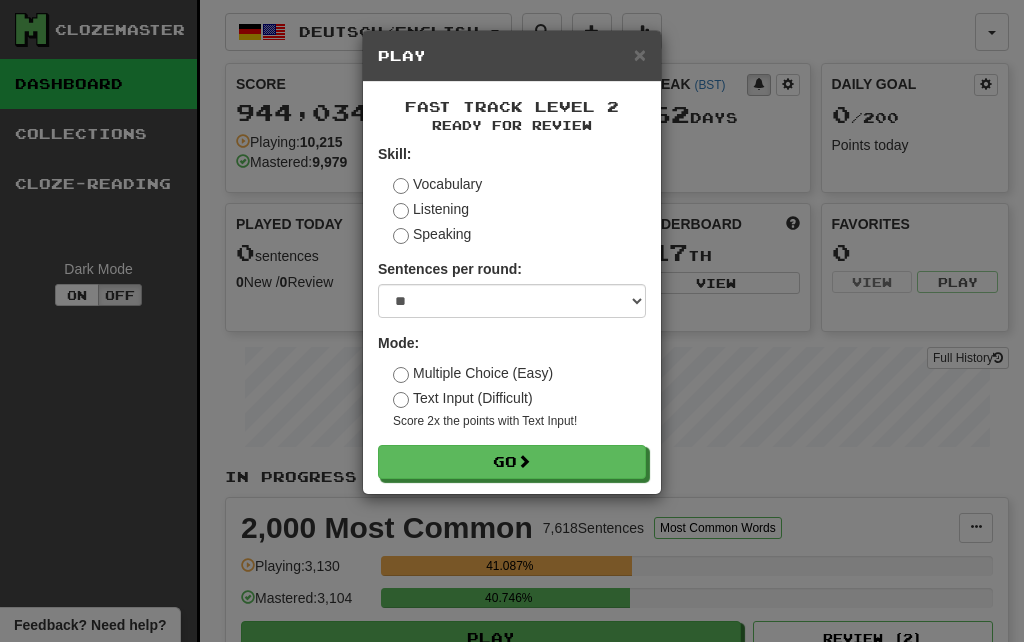 click on "Go" at bounding box center (512, 462) 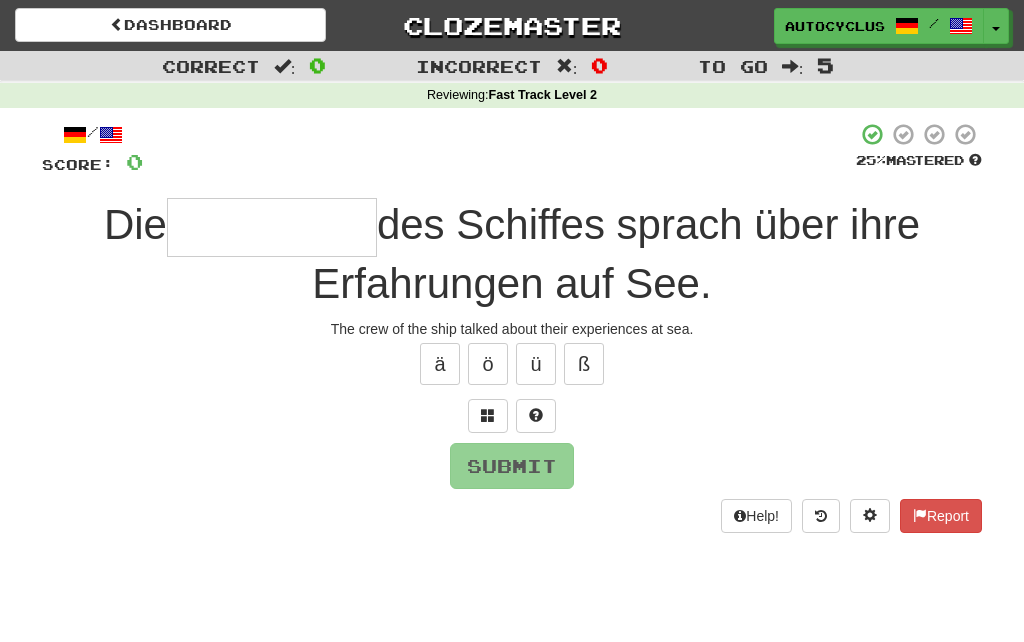 scroll, scrollTop: 0, scrollLeft: 0, axis: both 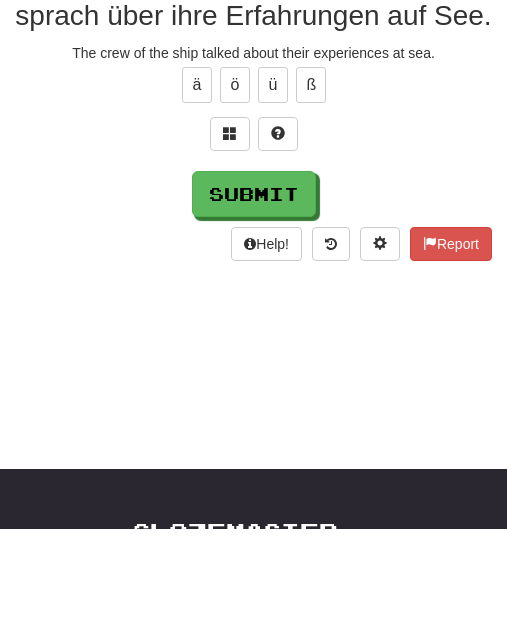 click on "Submit" at bounding box center [254, 308] 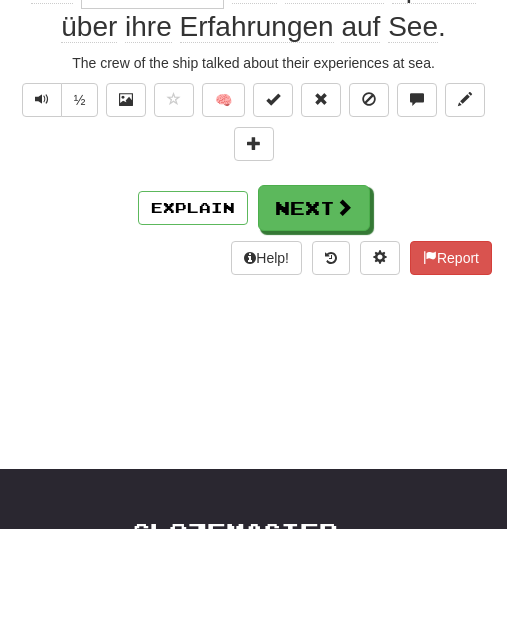 type on "*********" 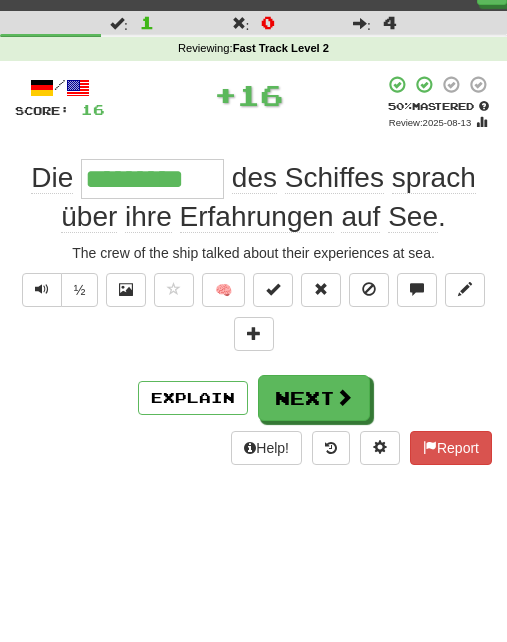 scroll, scrollTop: 32, scrollLeft: 0, axis: vertical 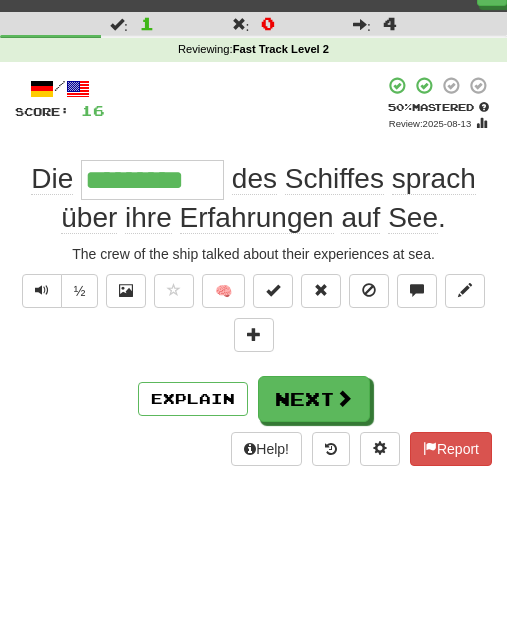 click on "Next" at bounding box center (314, 399) 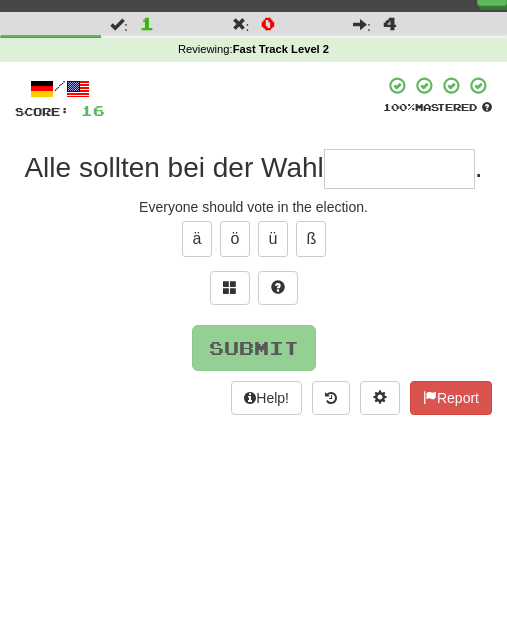 type on "*" 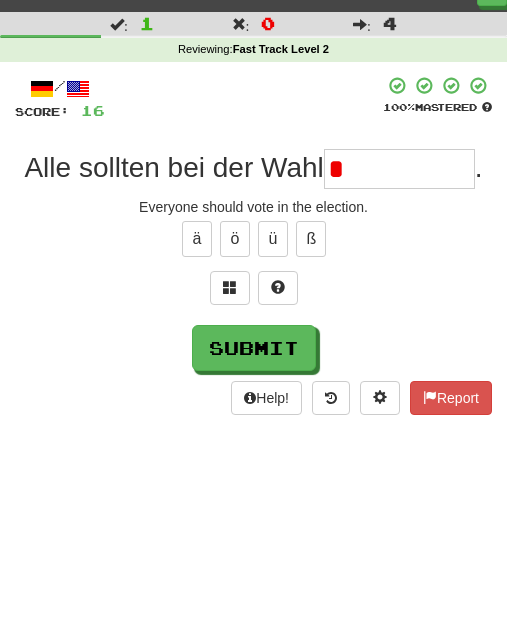 click at bounding box center [278, 287] 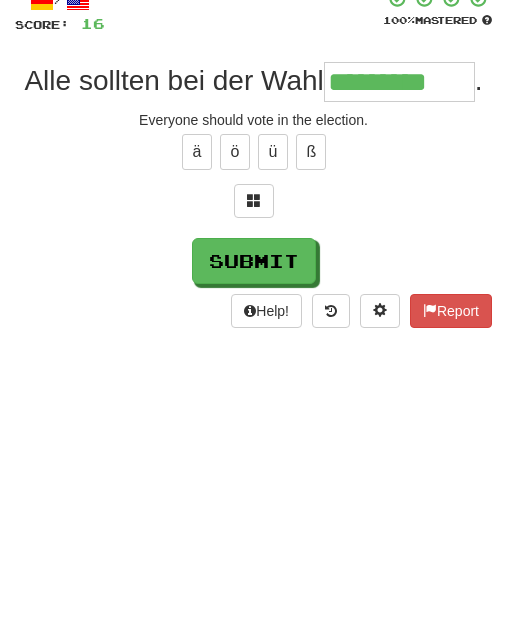 type on "*********" 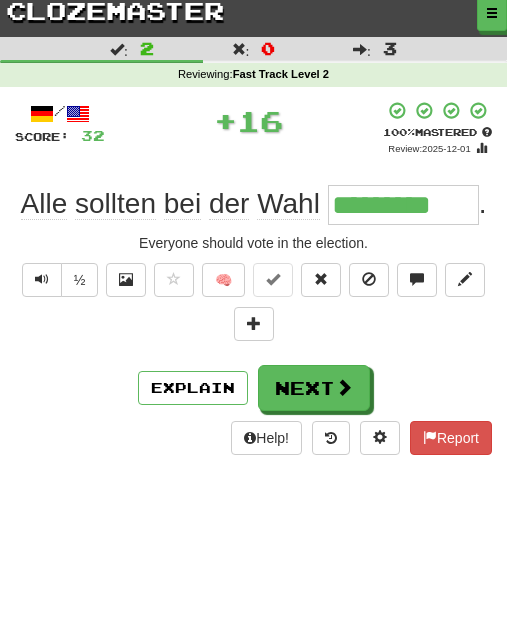 scroll, scrollTop: 6, scrollLeft: 0, axis: vertical 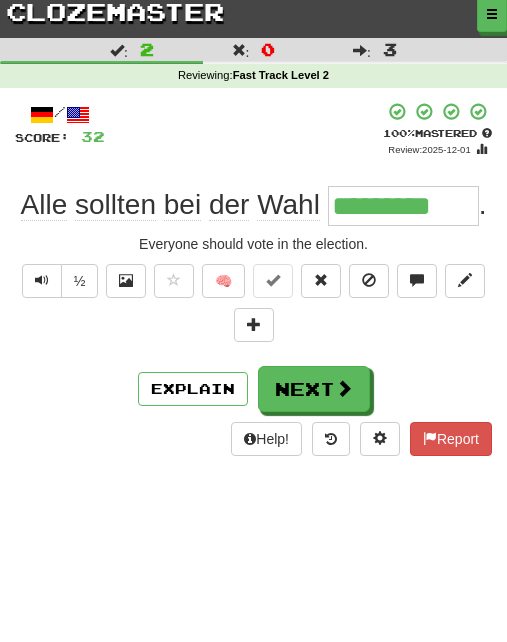 click at bounding box center (321, 280) 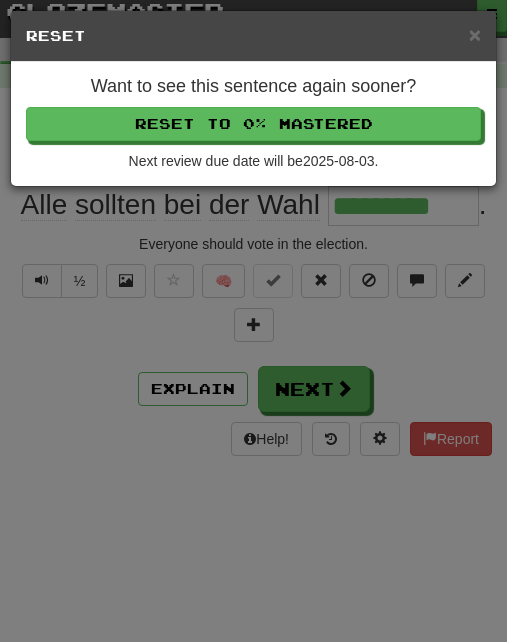 click on "Reset to 0% Mastered" at bounding box center (253, 124) 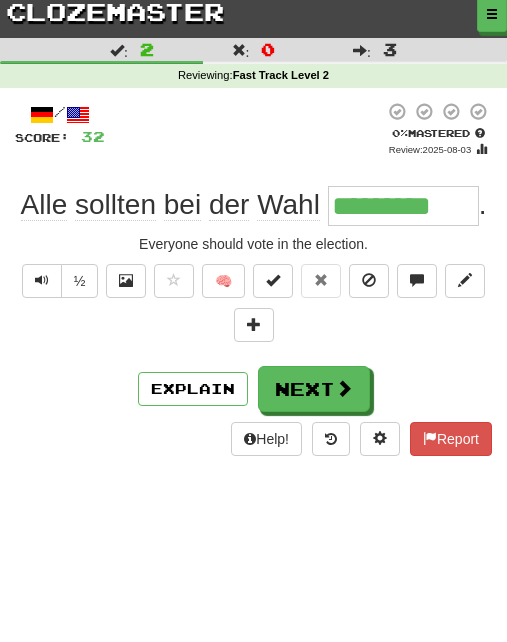 click on "Next" at bounding box center [314, 389] 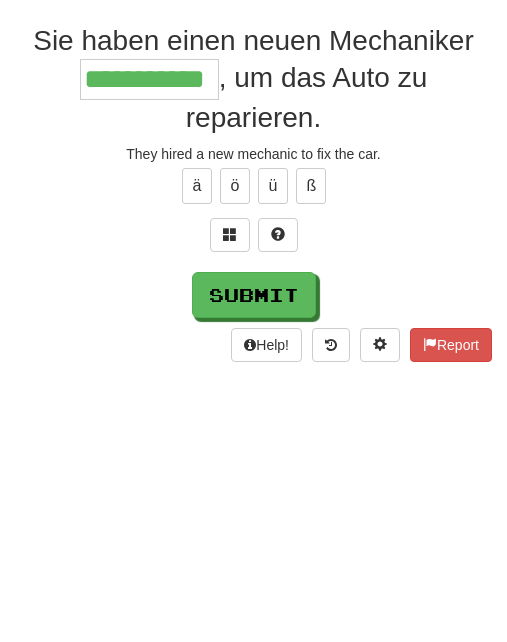 type on "**********" 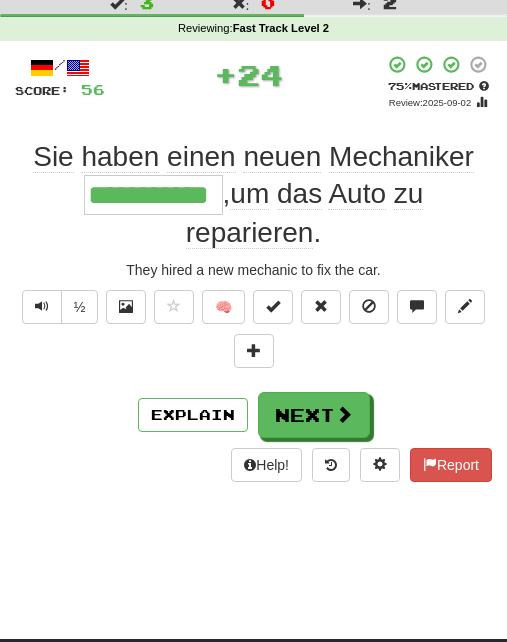 scroll, scrollTop: 53, scrollLeft: 0, axis: vertical 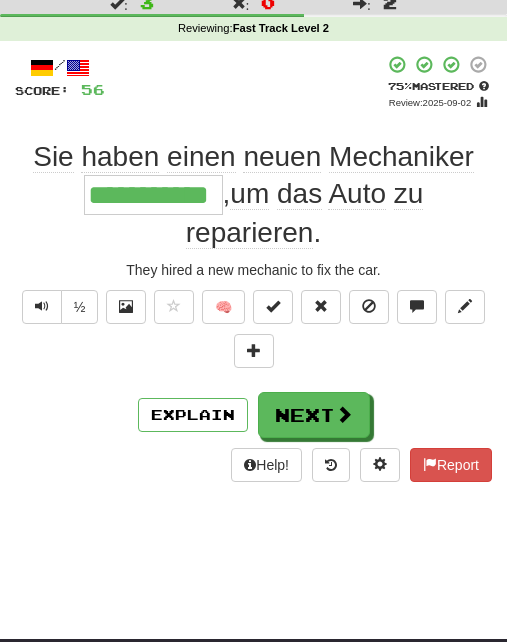 click at bounding box center (344, 414) 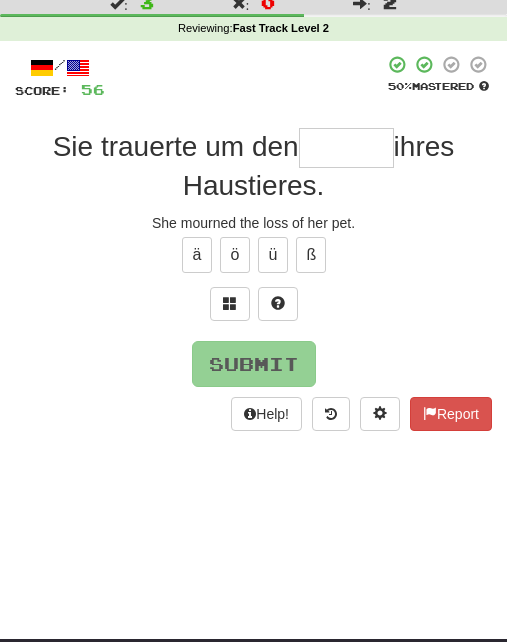 scroll, scrollTop: 52, scrollLeft: 0, axis: vertical 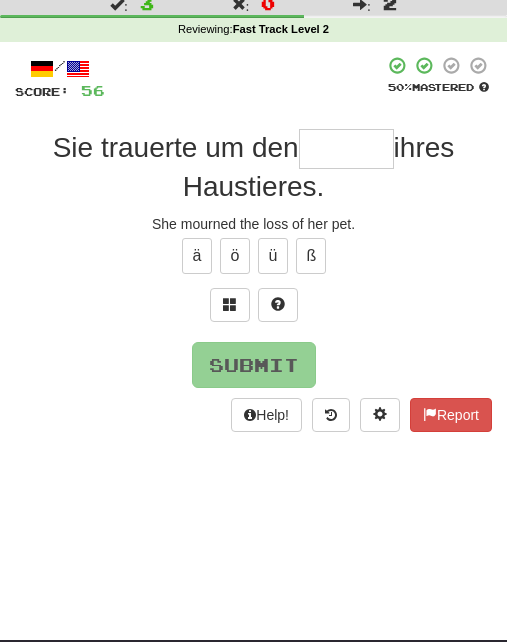 type on "*" 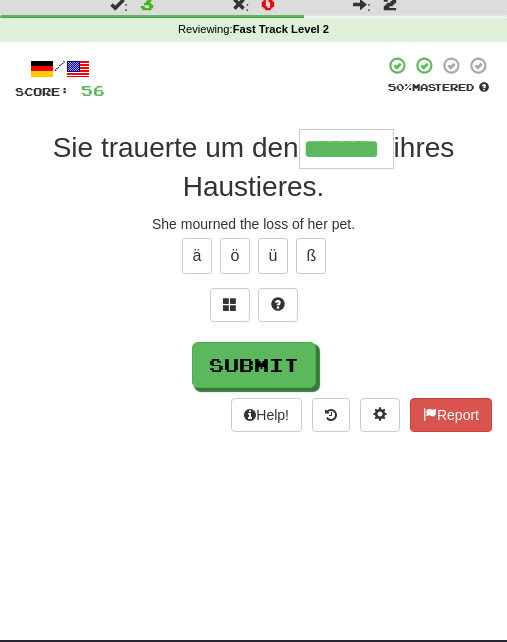 scroll, scrollTop: 49, scrollLeft: 0, axis: vertical 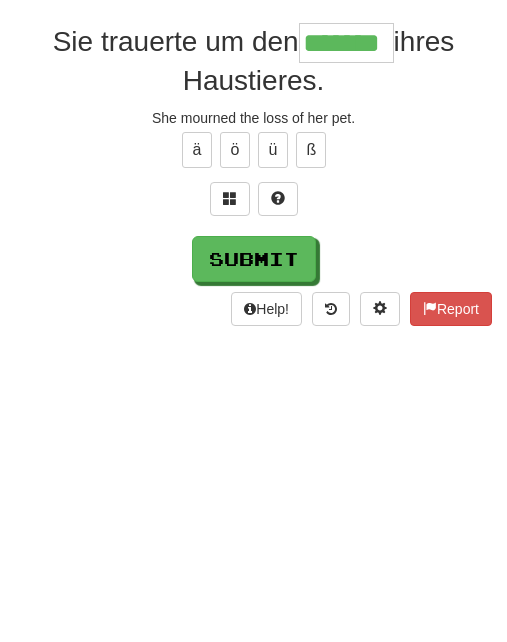 click on "Submit" at bounding box center [254, 368] 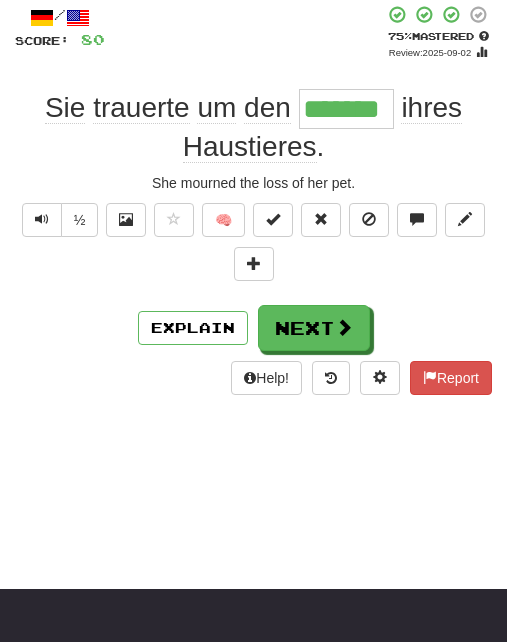 scroll, scrollTop: 99, scrollLeft: 0, axis: vertical 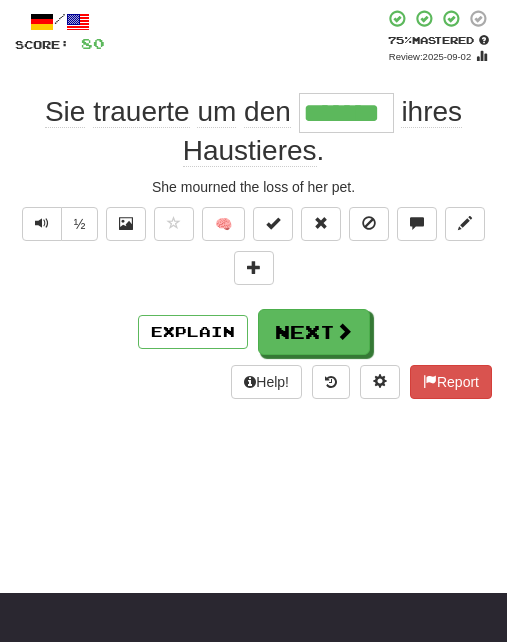click on "Next" at bounding box center [314, 332] 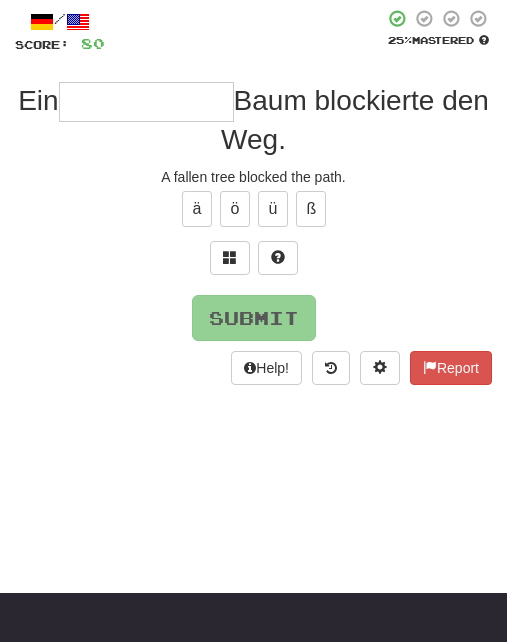 type on "*" 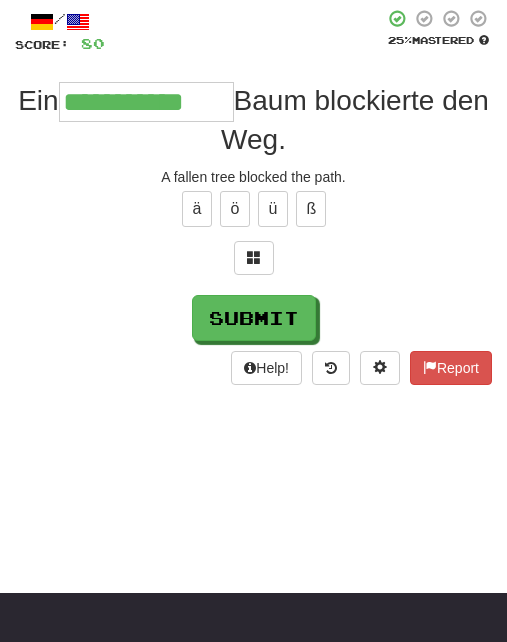 click on "Submit" at bounding box center (254, 318) 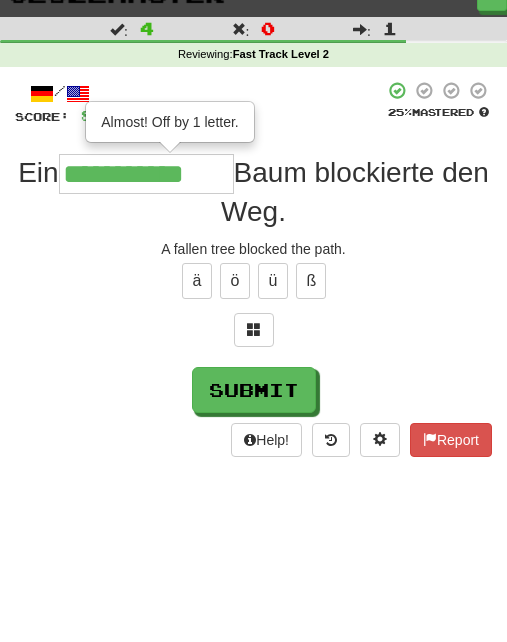 scroll, scrollTop: 26, scrollLeft: 0, axis: vertical 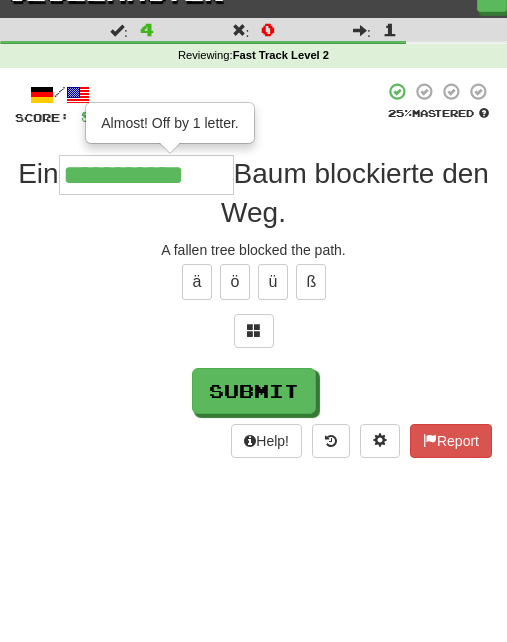 click on "**********" at bounding box center [146, 175] 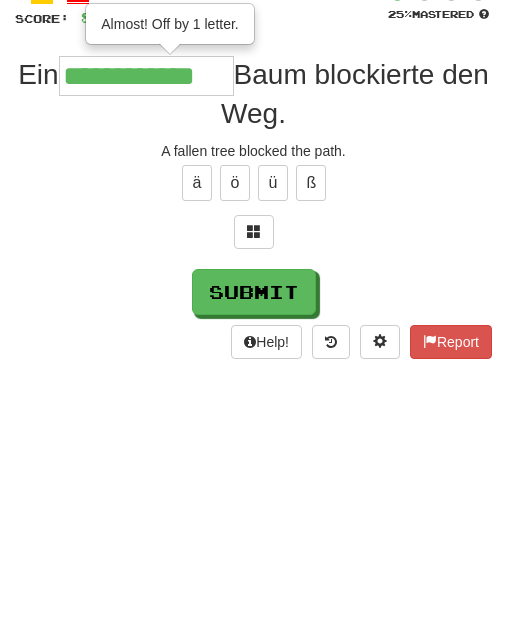 type on "**********" 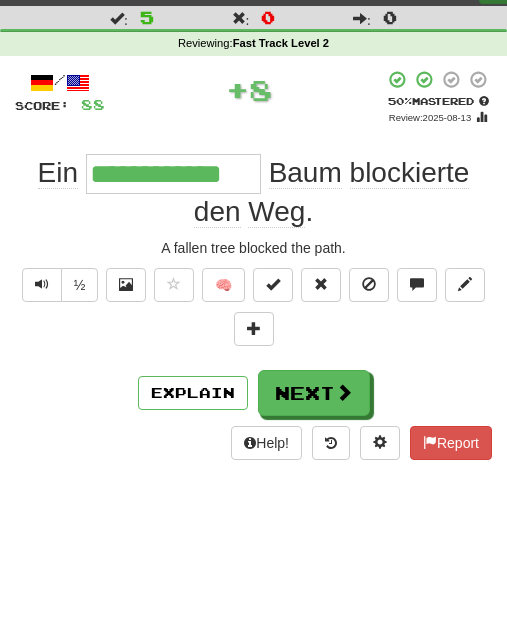 scroll, scrollTop: 38, scrollLeft: 0, axis: vertical 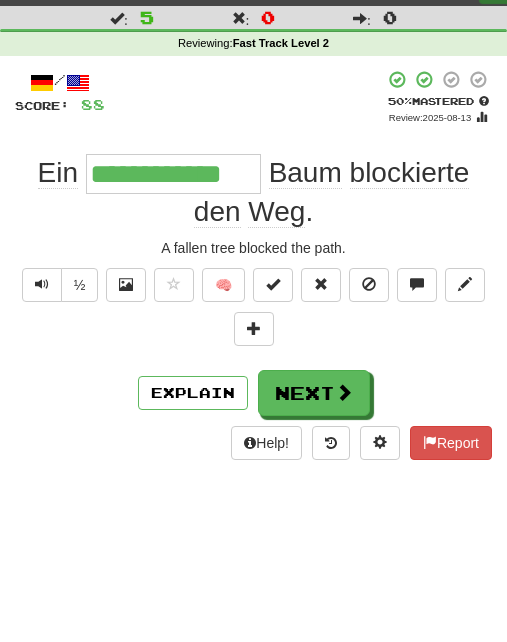 click on "Next" at bounding box center [314, 393] 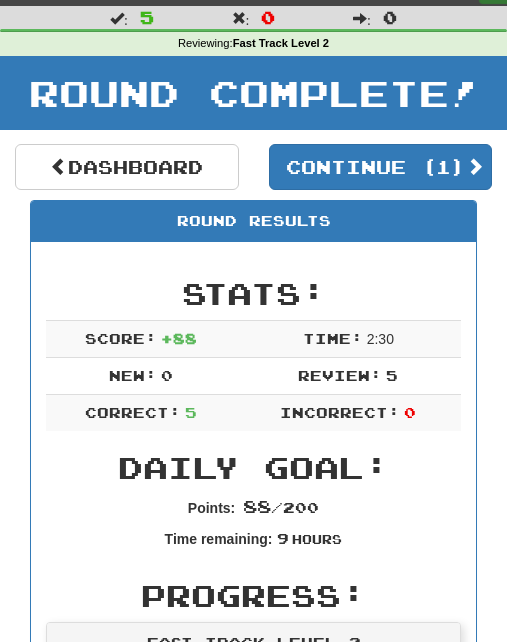 click on "Dashboard" at bounding box center [127, 167] 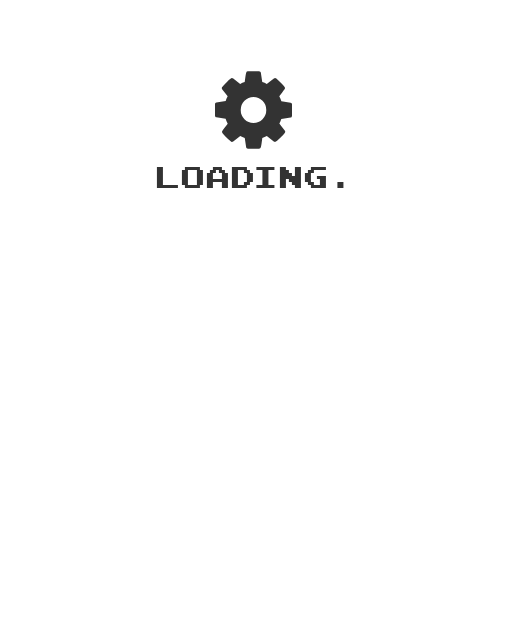 scroll, scrollTop: 0, scrollLeft: 0, axis: both 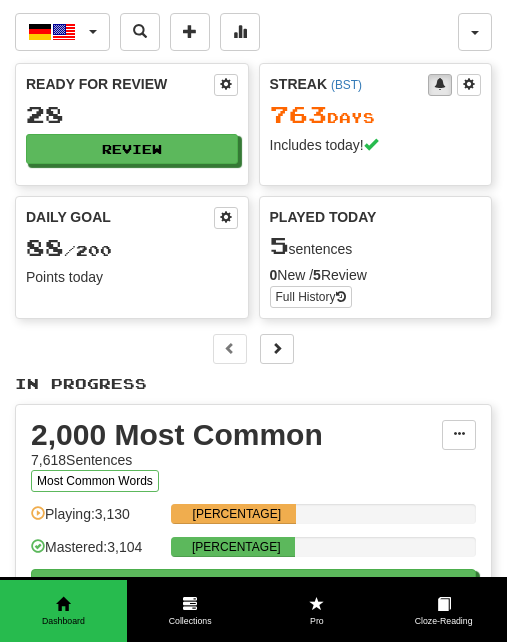click on "Review" at bounding box center [132, 149] 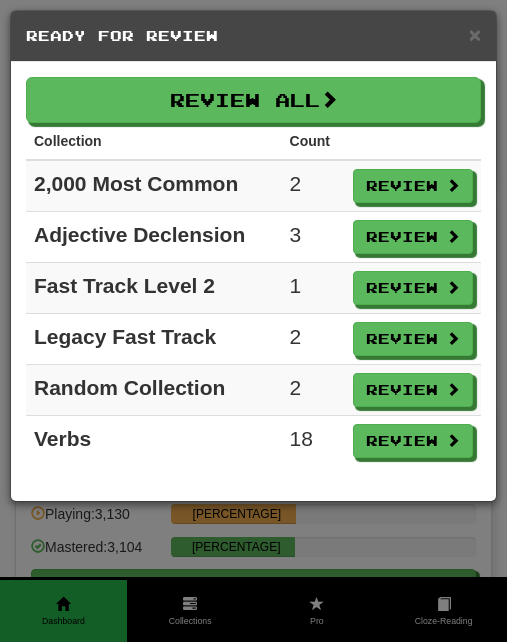 click at bounding box center (453, 440) 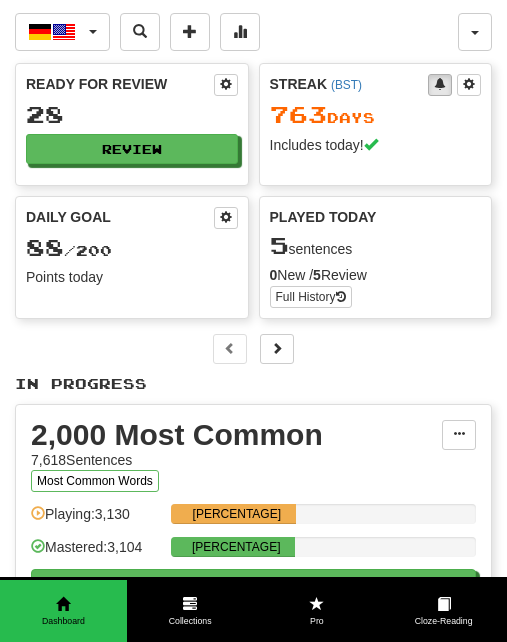 select on "**" 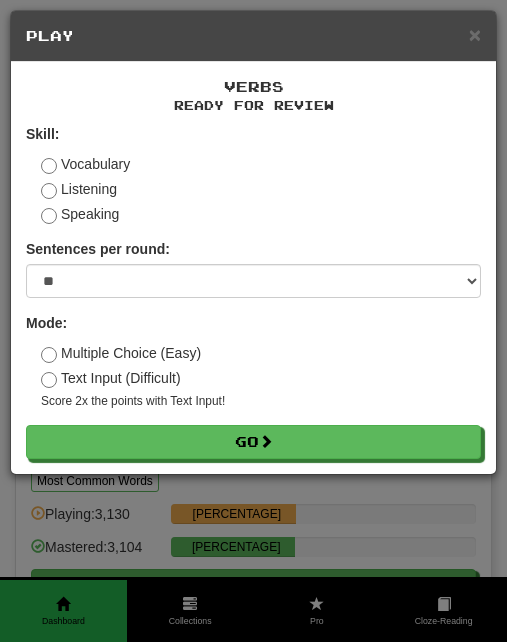 click on "Go" at bounding box center (253, 442) 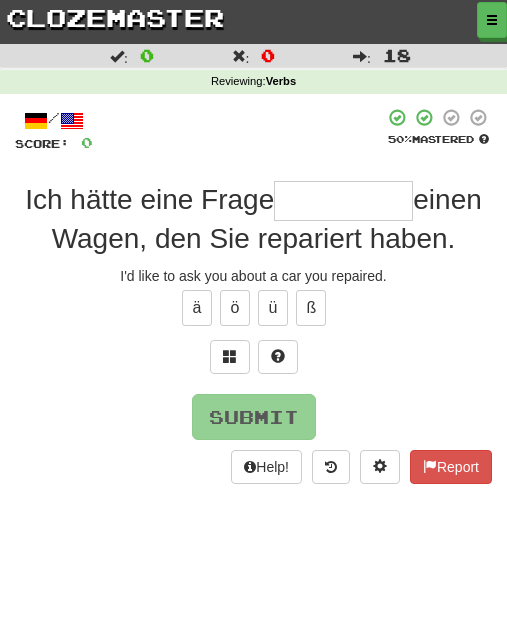 scroll, scrollTop: 0, scrollLeft: 0, axis: both 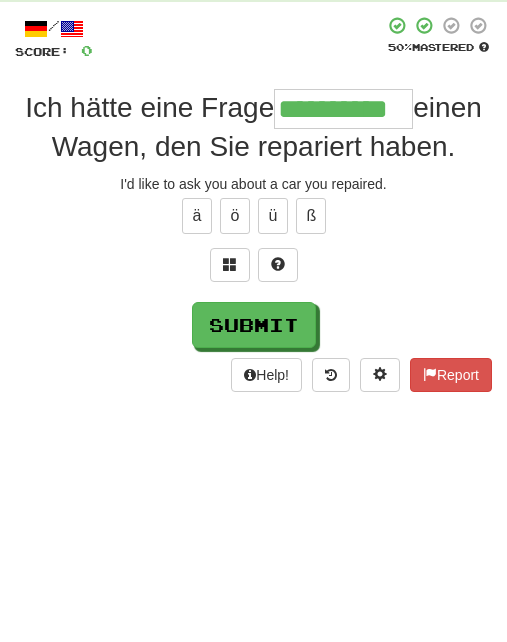 type on "**********" 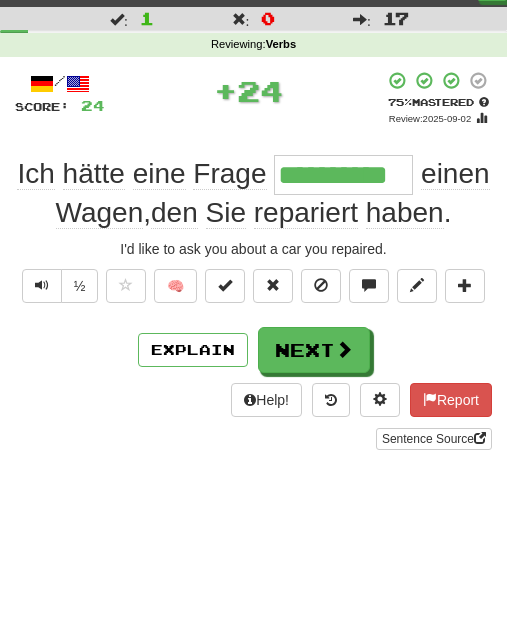 scroll, scrollTop: 31, scrollLeft: 0, axis: vertical 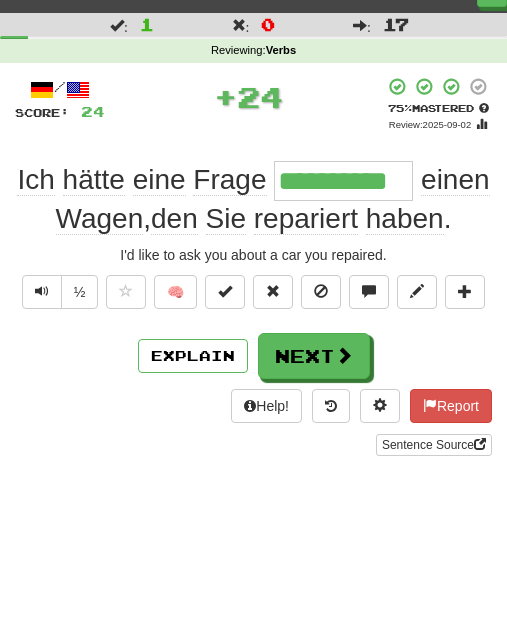 click on "Next" at bounding box center [314, 356] 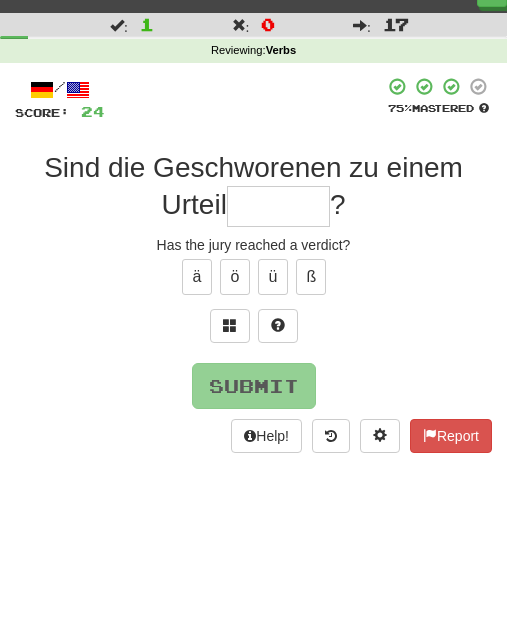 type on "*" 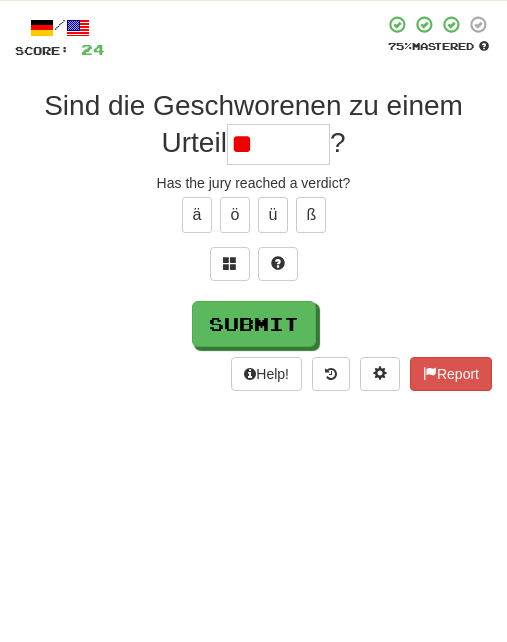 click at bounding box center [278, 325] 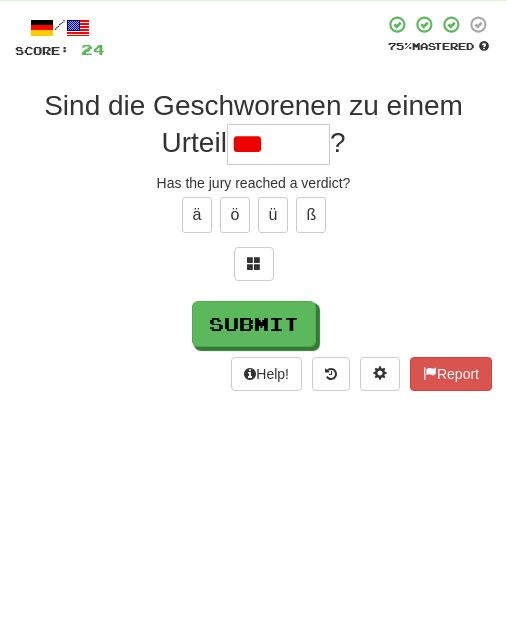 click at bounding box center [254, 325] 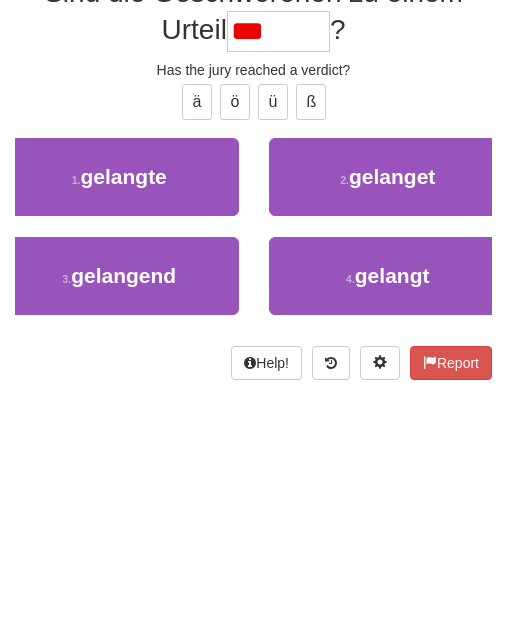 click on "3 .  gelangend" at bounding box center (119, 451) 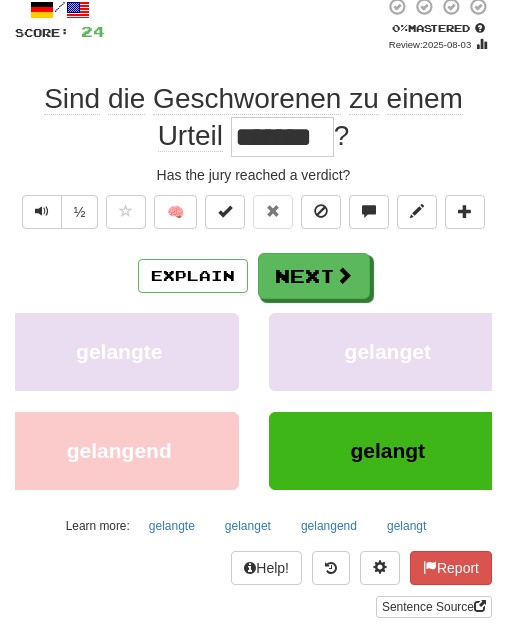 scroll, scrollTop: 60, scrollLeft: 0, axis: vertical 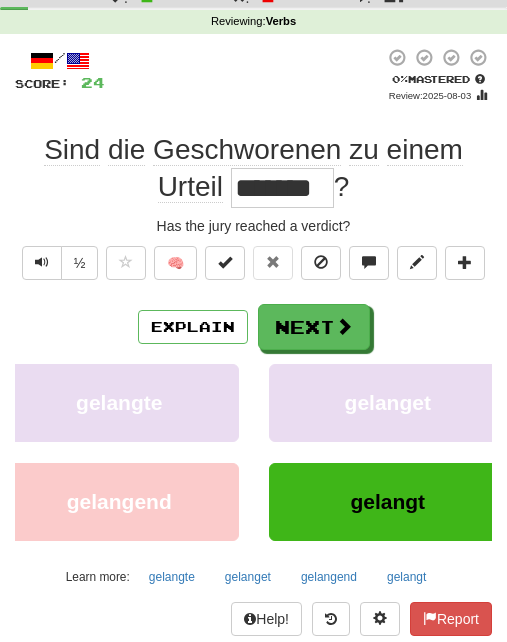 click at bounding box center [344, 326] 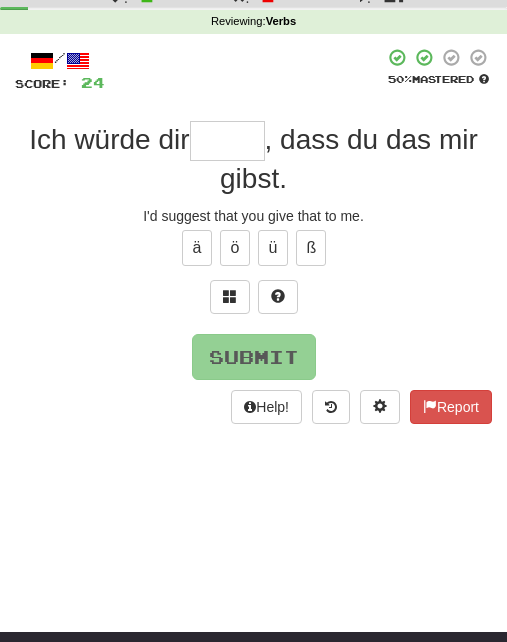type on "*" 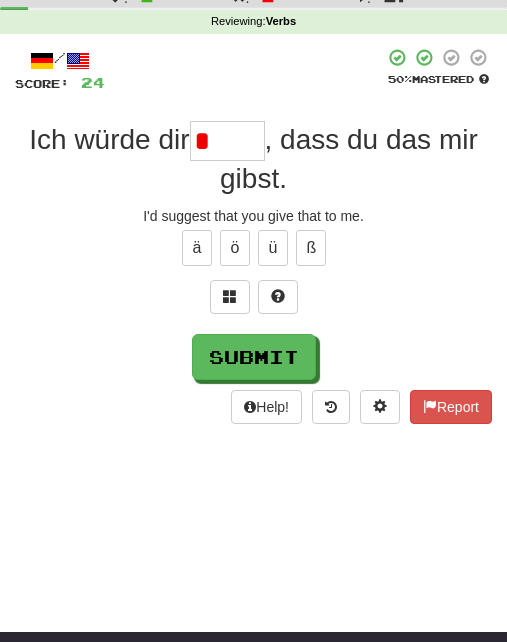 click at bounding box center [278, 296] 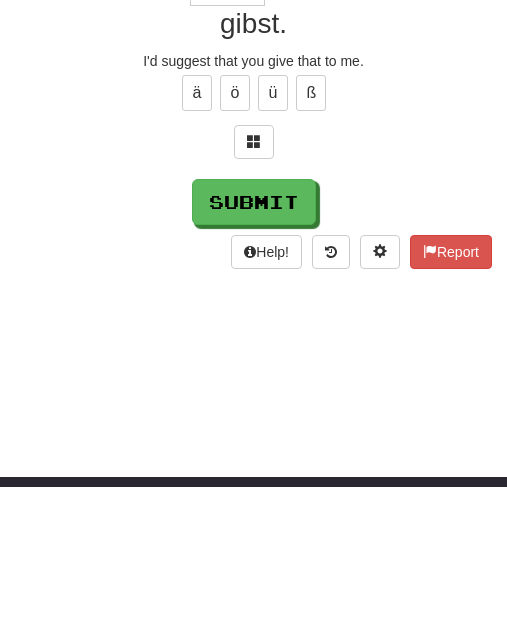 type on "*****" 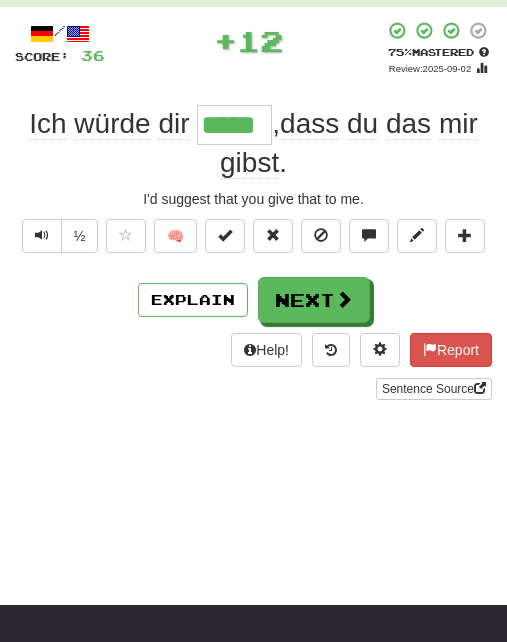 scroll, scrollTop: 78, scrollLeft: 0, axis: vertical 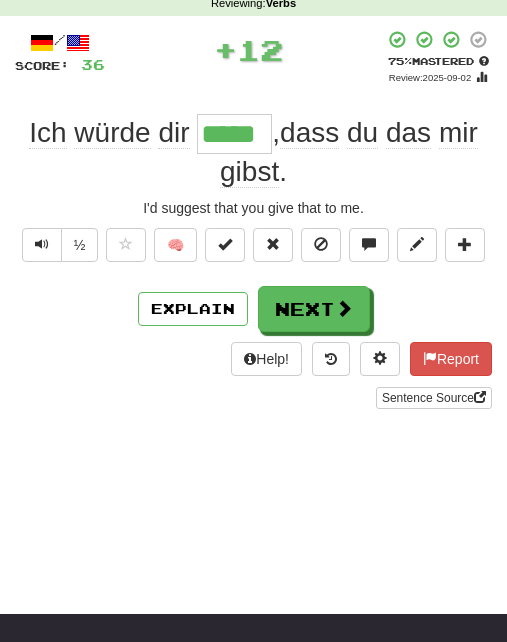 click at bounding box center (344, 308) 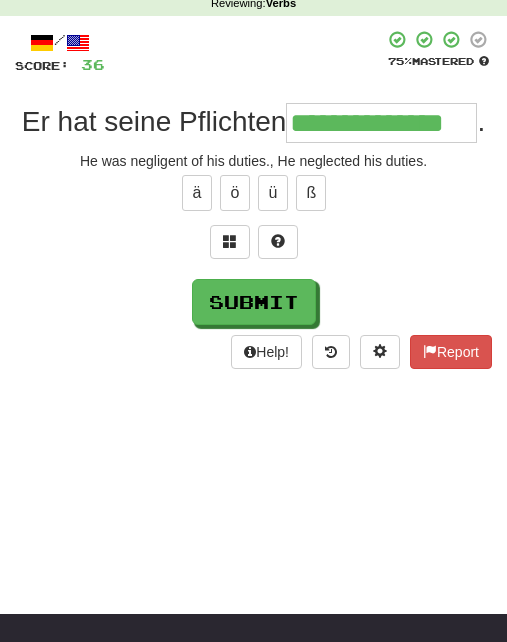 type on "**********" 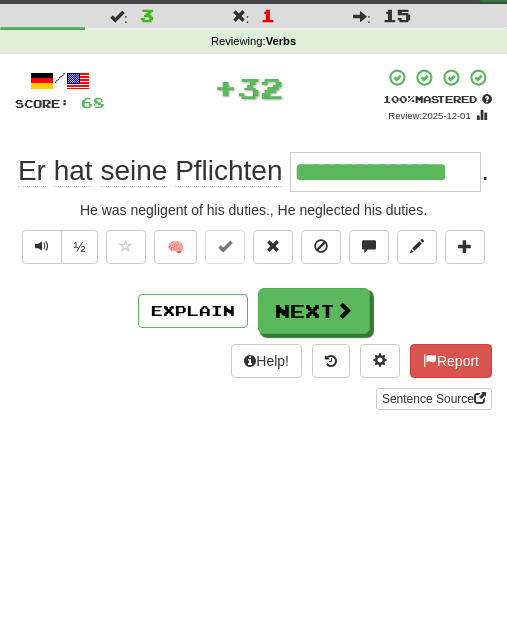 click at bounding box center [273, 248] 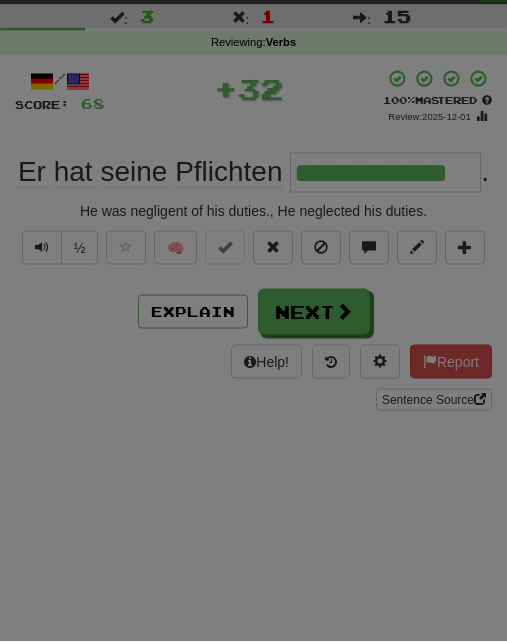 scroll, scrollTop: 40, scrollLeft: 0, axis: vertical 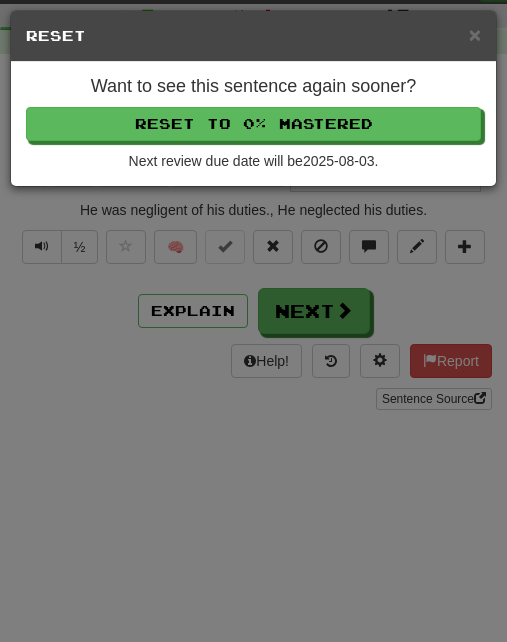 click on "Reset to 0% Mastered" at bounding box center (253, 124) 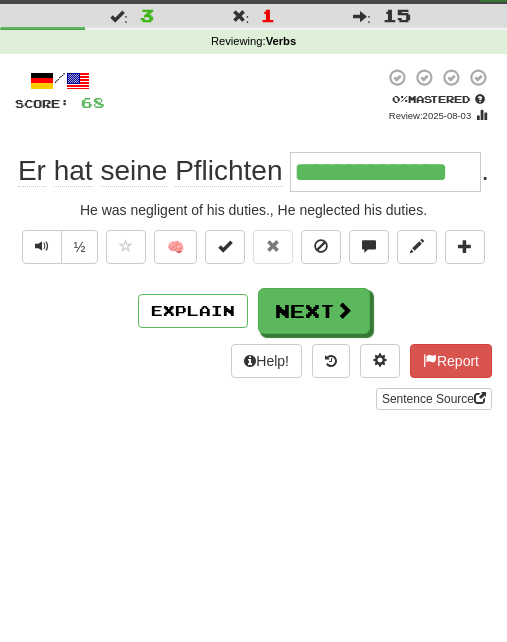 click at bounding box center (344, 310) 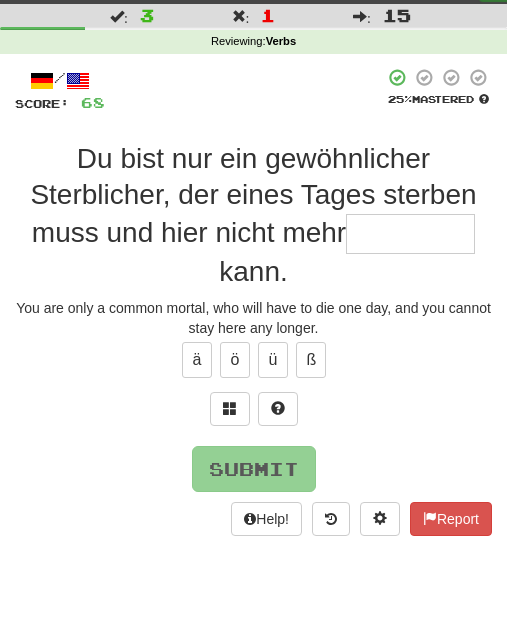 scroll, scrollTop: 39, scrollLeft: 0, axis: vertical 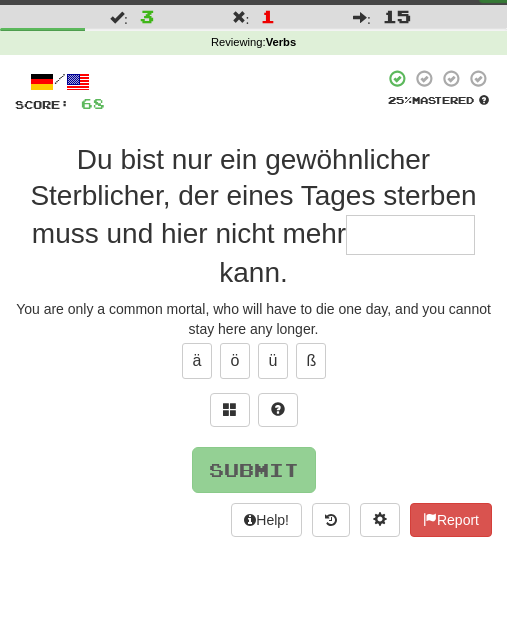 type on "*" 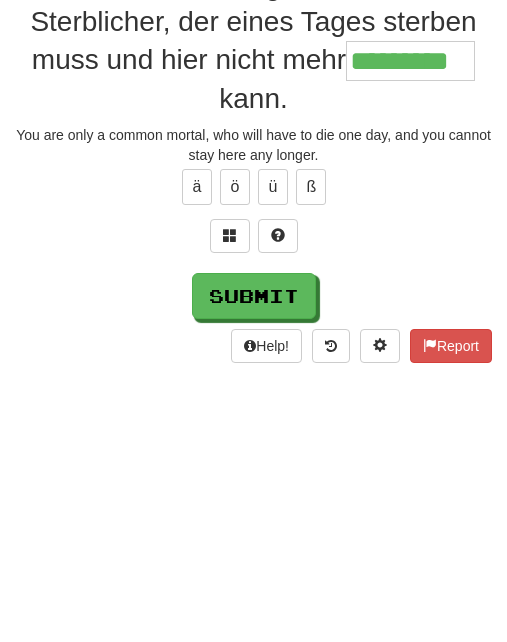 type on "*********" 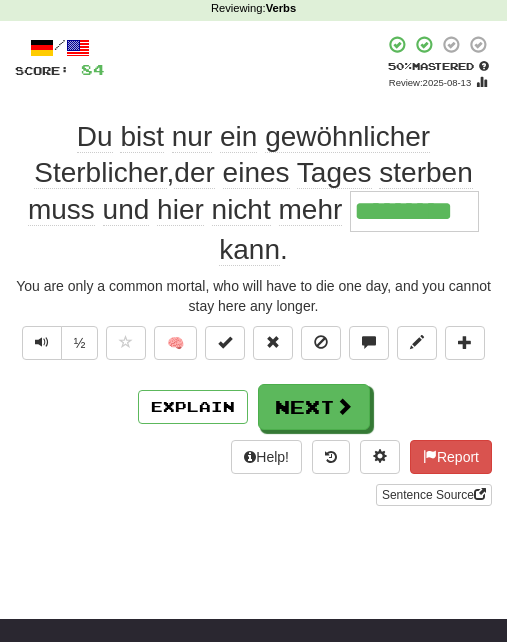 scroll, scrollTop: 71, scrollLeft: 0, axis: vertical 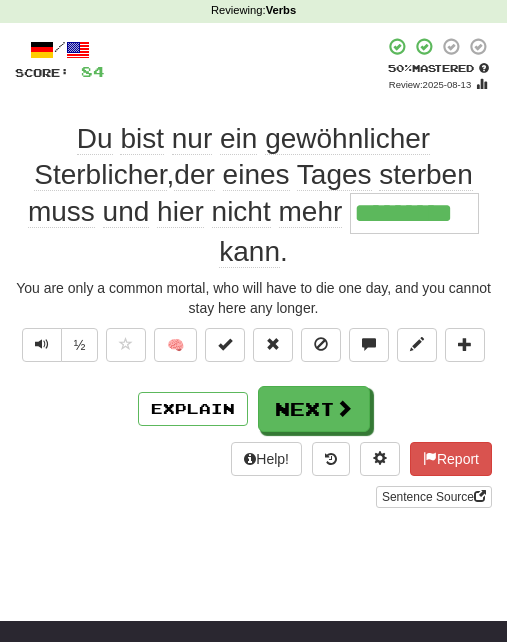 click at bounding box center (344, 408) 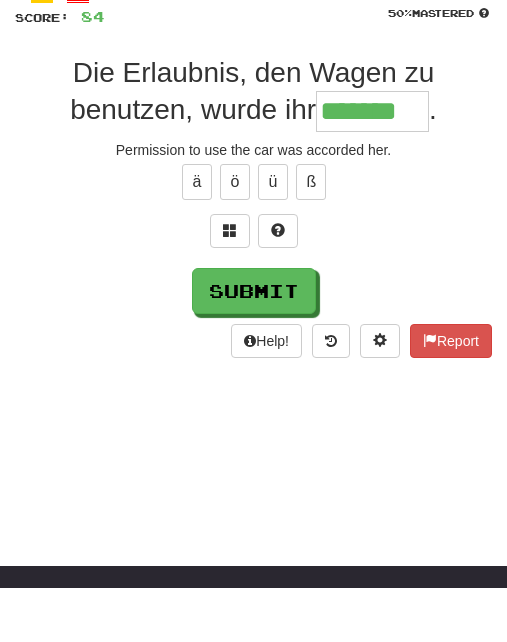 type on "*******" 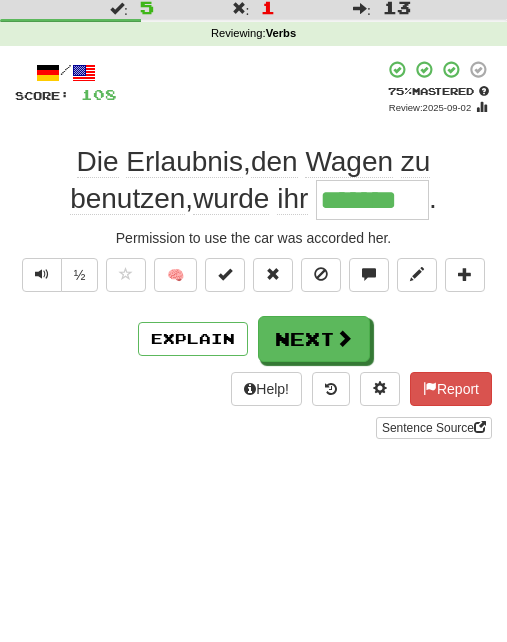 scroll, scrollTop: 49, scrollLeft: 0, axis: vertical 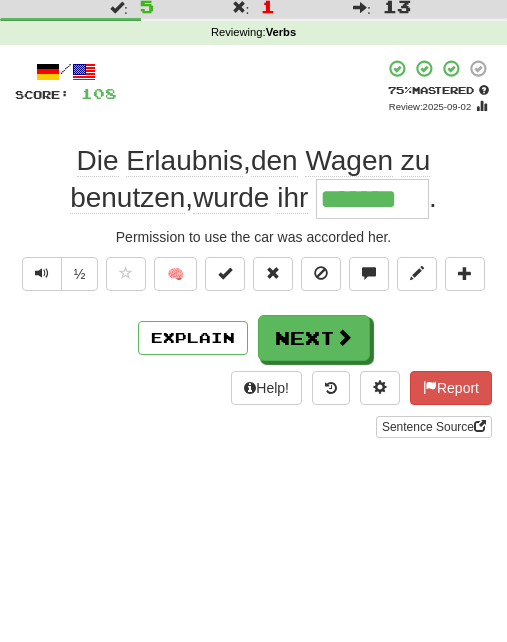 click on "Next" at bounding box center [314, 338] 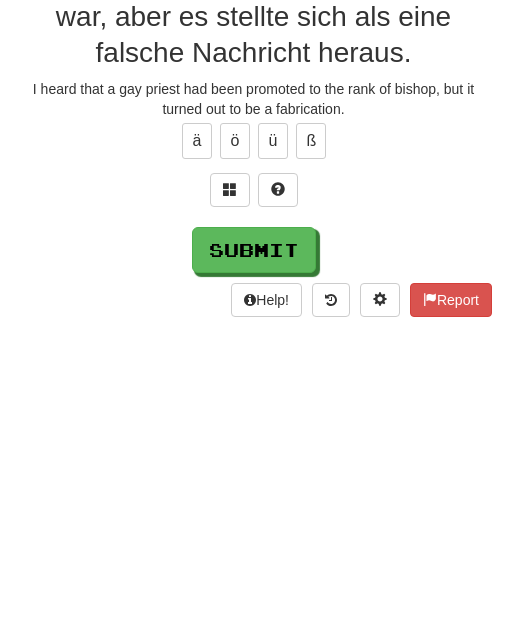 type on "*********" 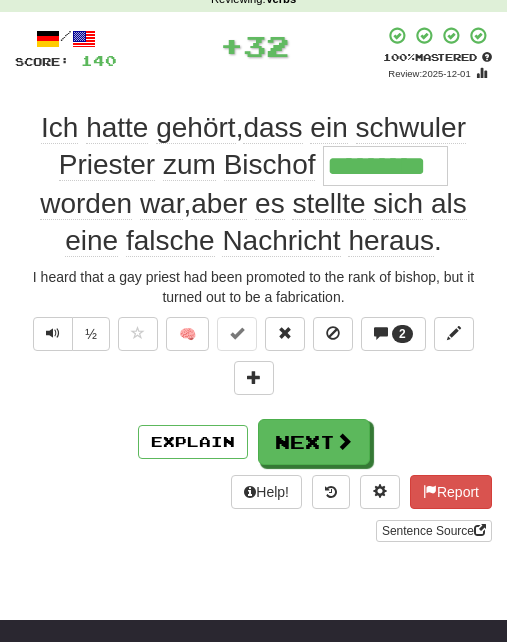 scroll, scrollTop: 82, scrollLeft: 0, axis: vertical 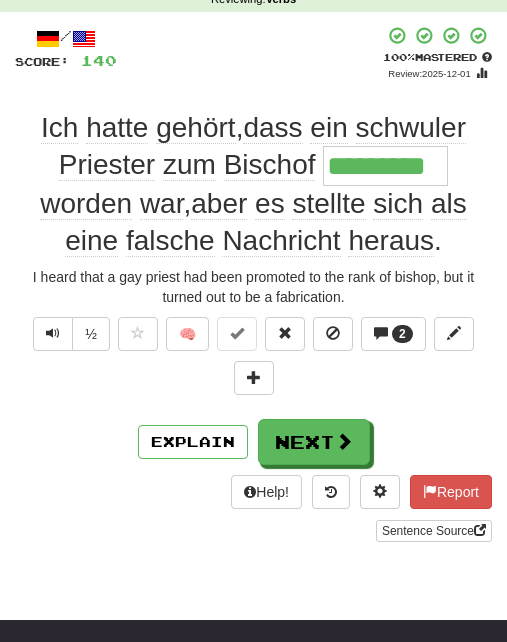 click at bounding box center [285, 333] 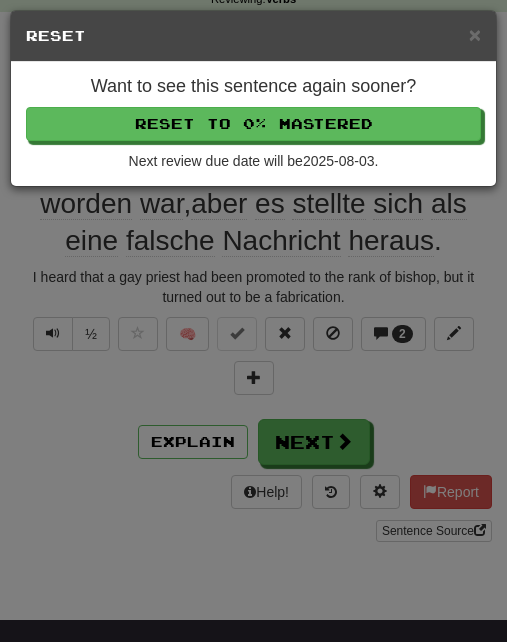 click on "Reset to 0% Mastered" at bounding box center (253, 124) 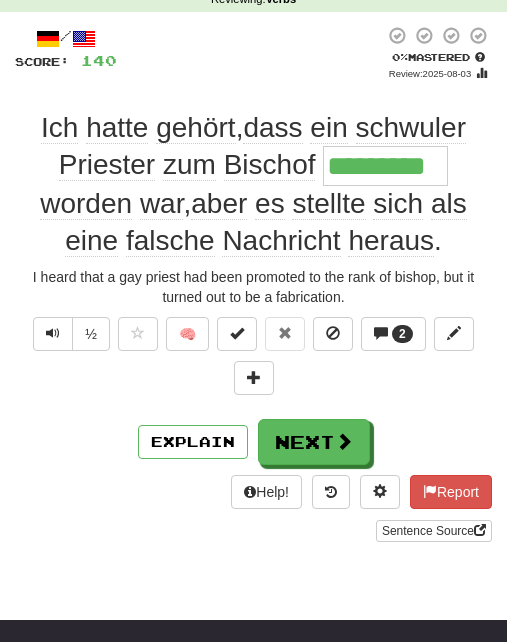 click at bounding box center (344, 441) 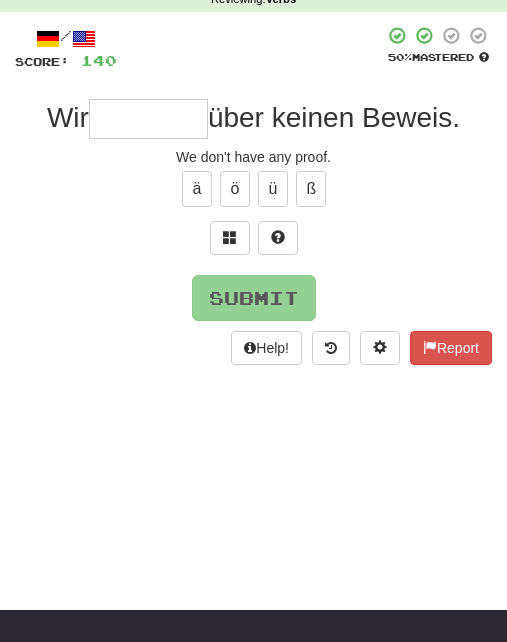 scroll, scrollTop: 81, scrollLeft: 0, axis: vertical 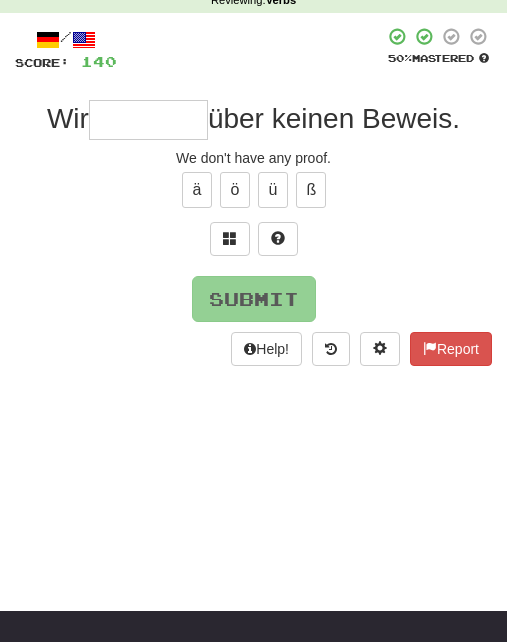 type on "*" 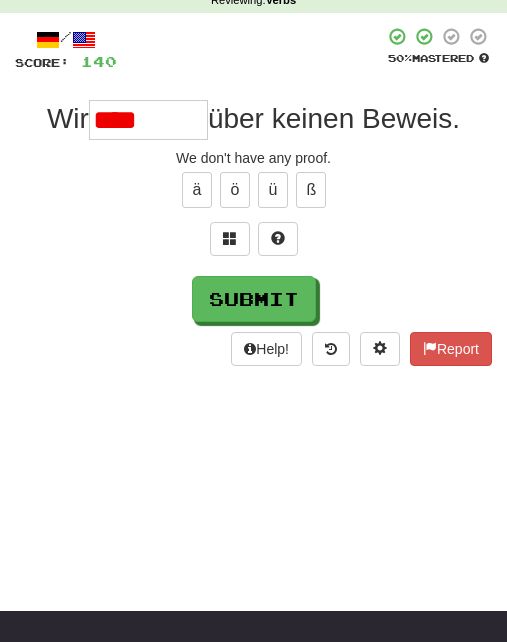 click at bounding box center (278, 238) 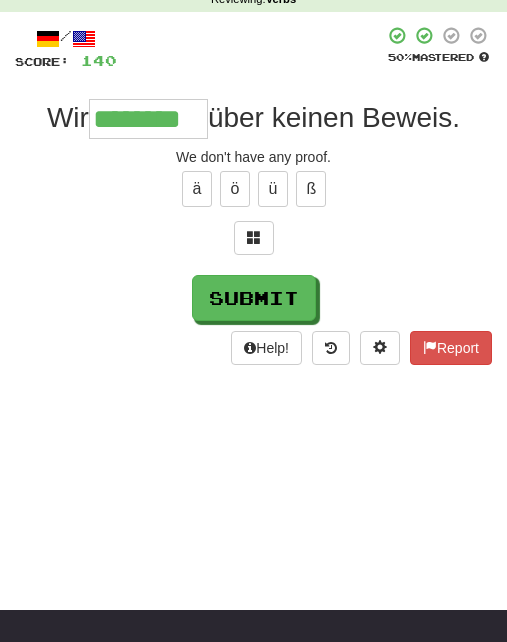 scroll, scrollTop: 82, scrollLeft: 0, axis: vertical 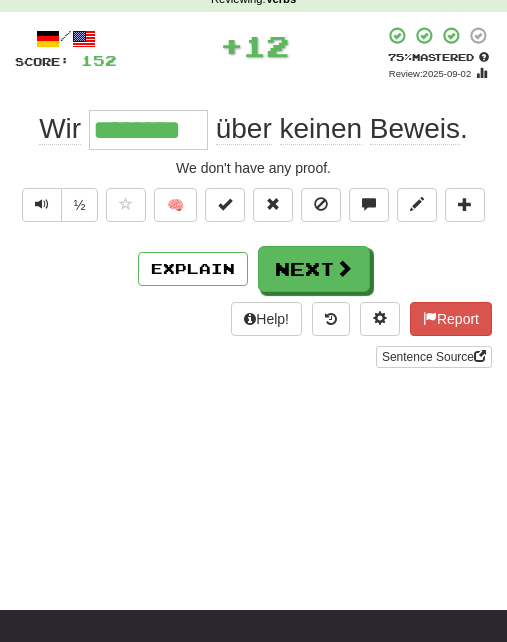 click on "Next" at bounding box center (314, 269) 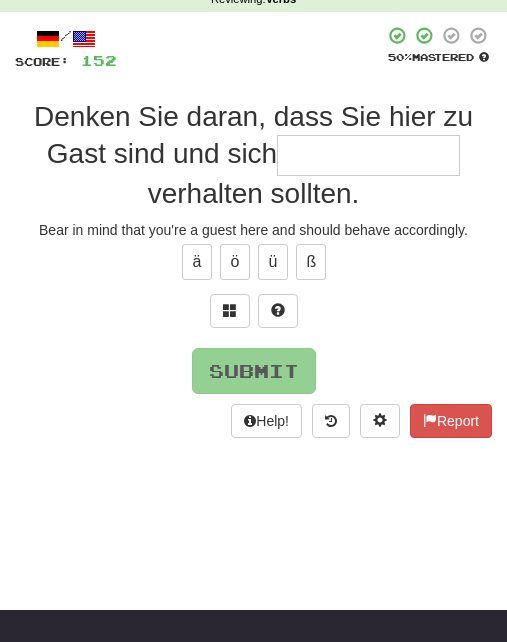 scroll, scrollTop: 81, scrollLeft: 0, axis: vertical 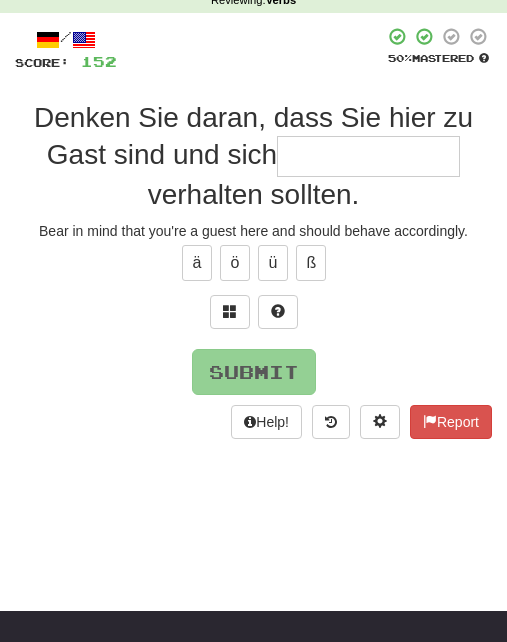 type on "*" 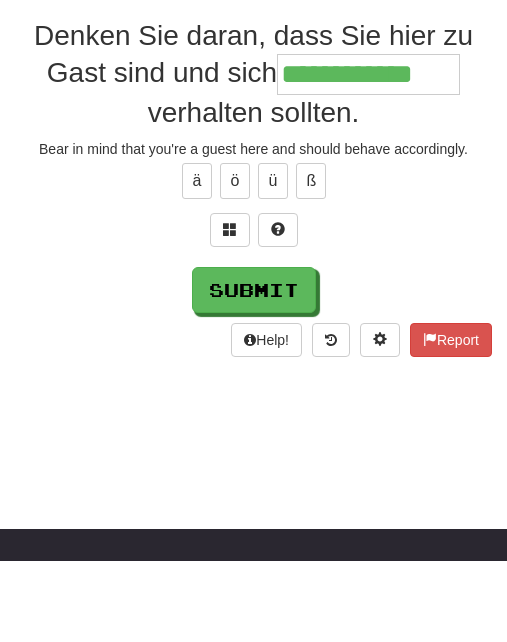 type on "**********" 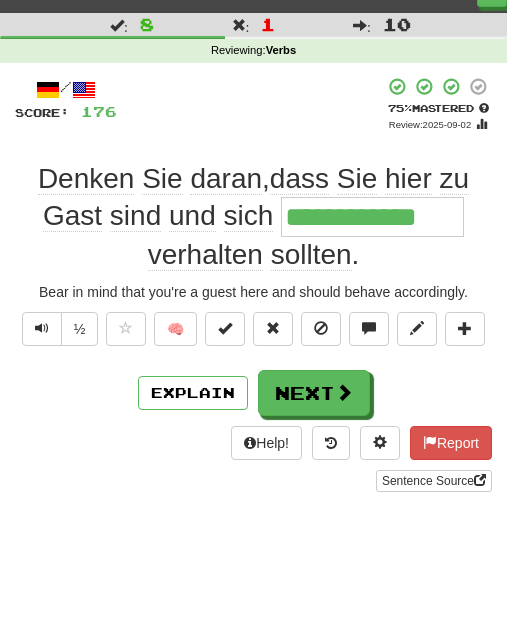 scroll, scrollTop: 24, scrollLeft: 0, axis: vertical 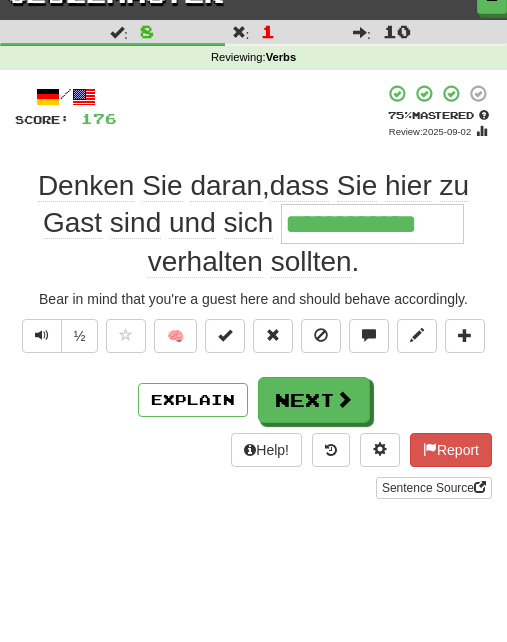 click on "Next" at bounding box center [314, 400] 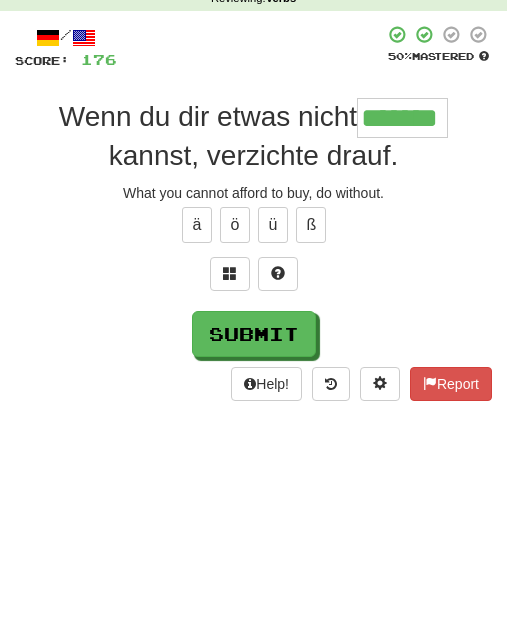 type on "*******" 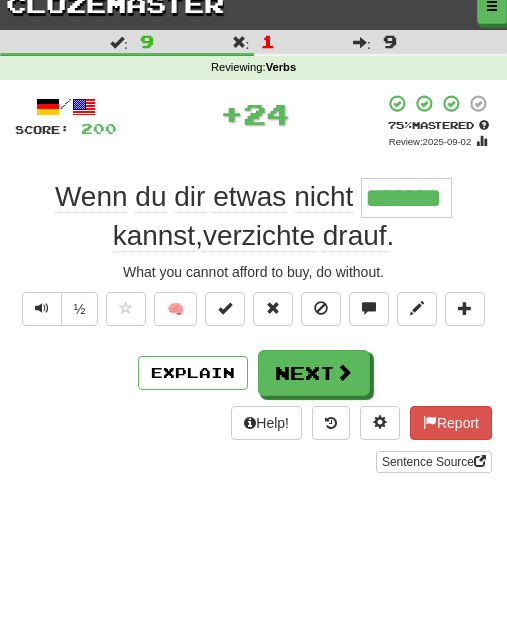 scroll, scrollTop: 0, scrollLeft: 0, axis: both 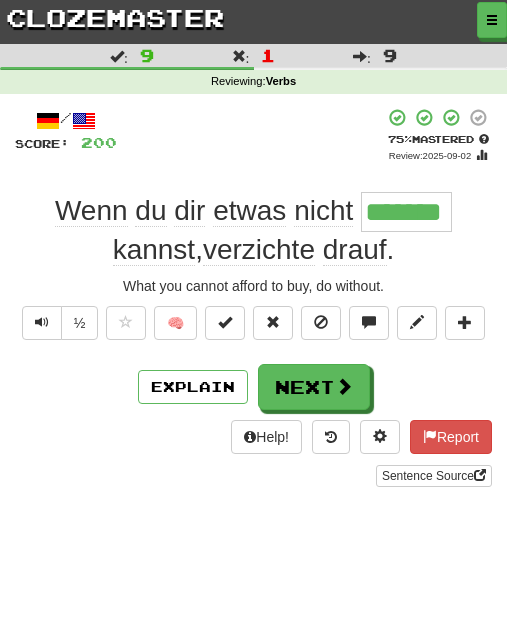 click at bounding box center (492, 20) 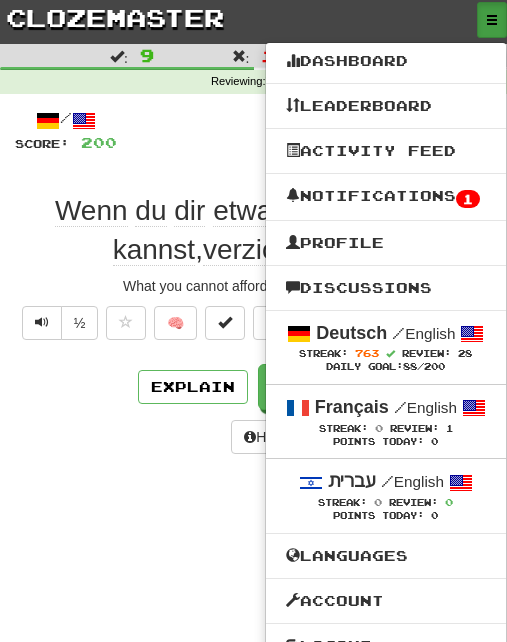 click on "Dashboard" at bounding box center [386, 61] 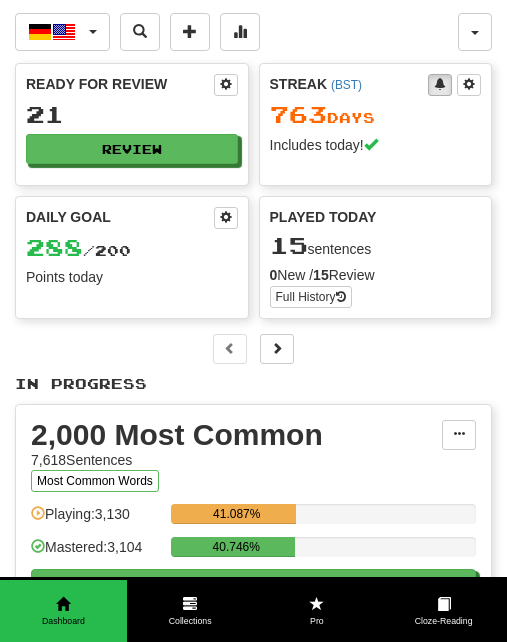 scroll, scrollTop: 0, scrollLeft: 0, axis: both 